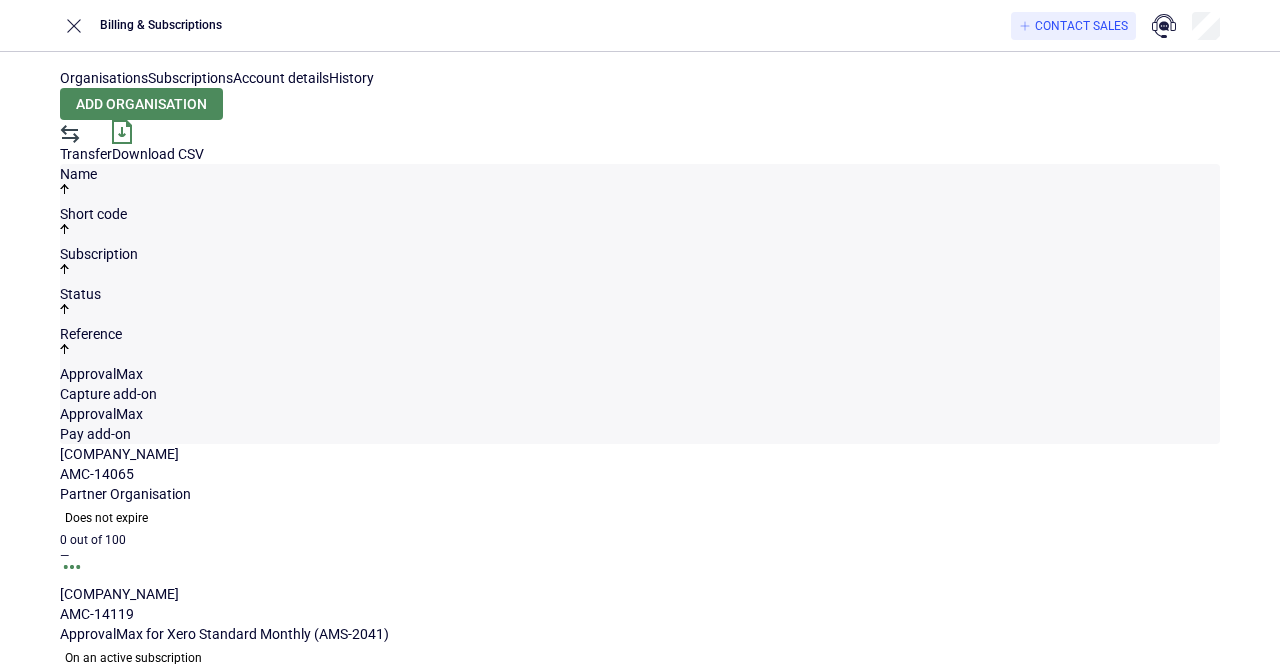 scroll, scrollTop: 0, scrollLeft: 0, axis: both 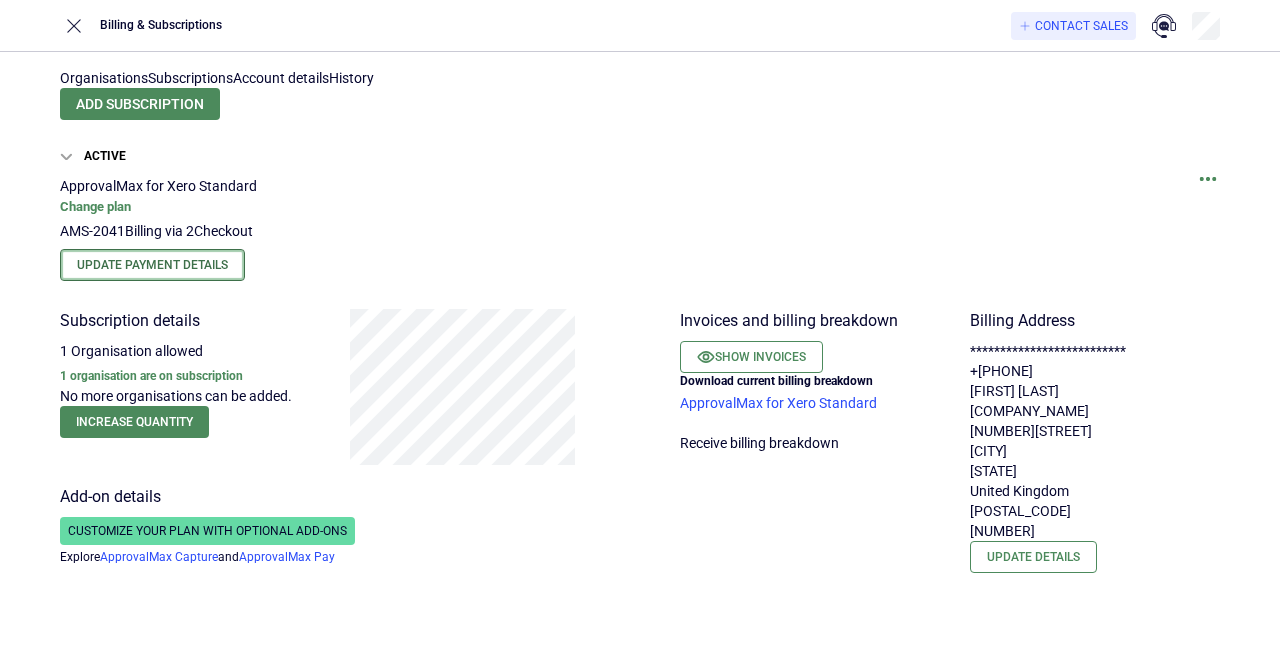 click on "Update Payment Details" at bounding box center (152, 265) 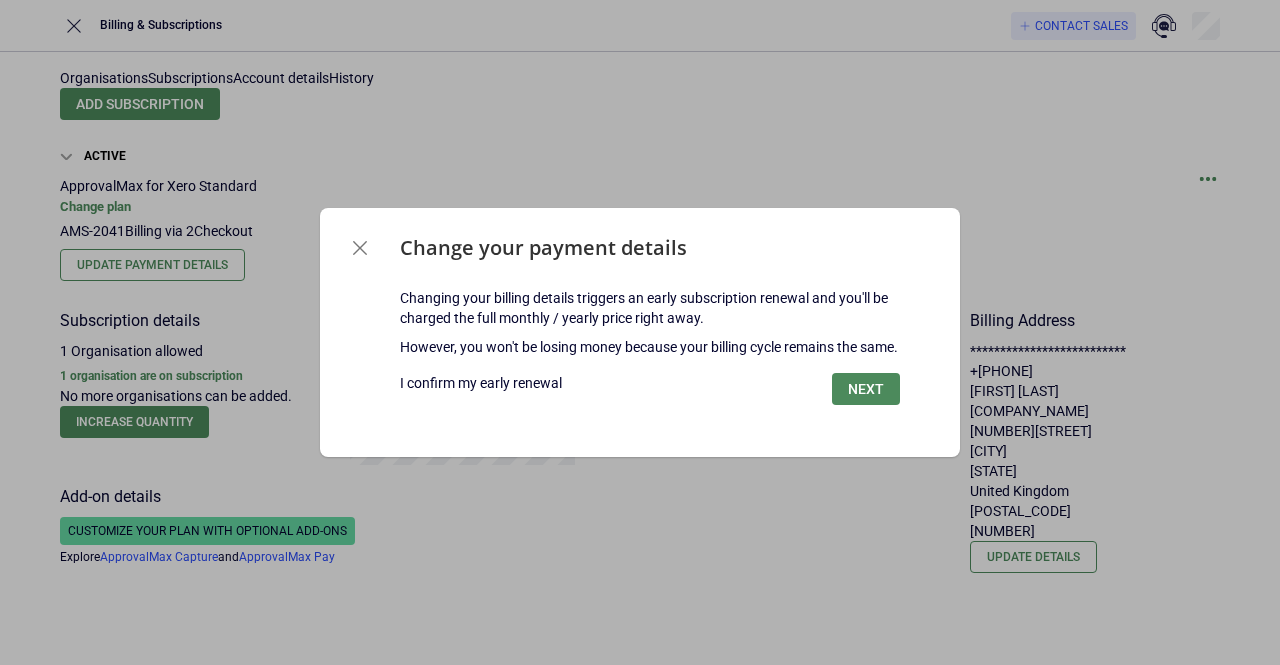 click at bounding box center [481, 373] 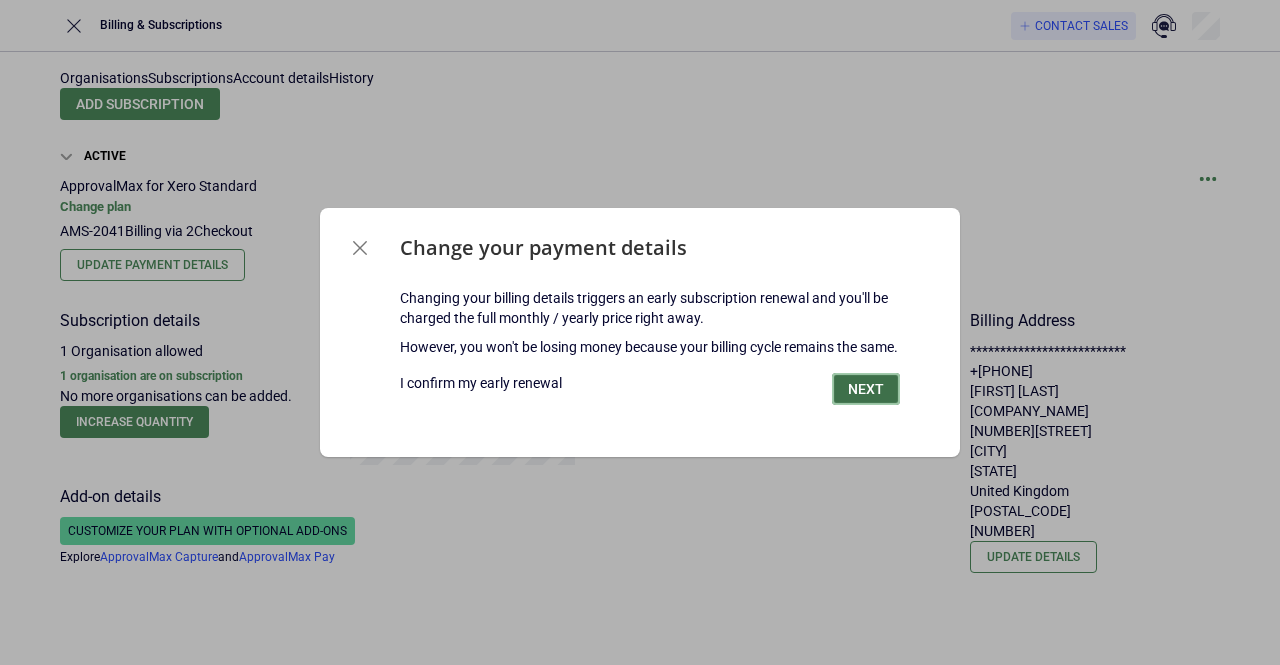 click on "Next" at bounding box center (866, 389) 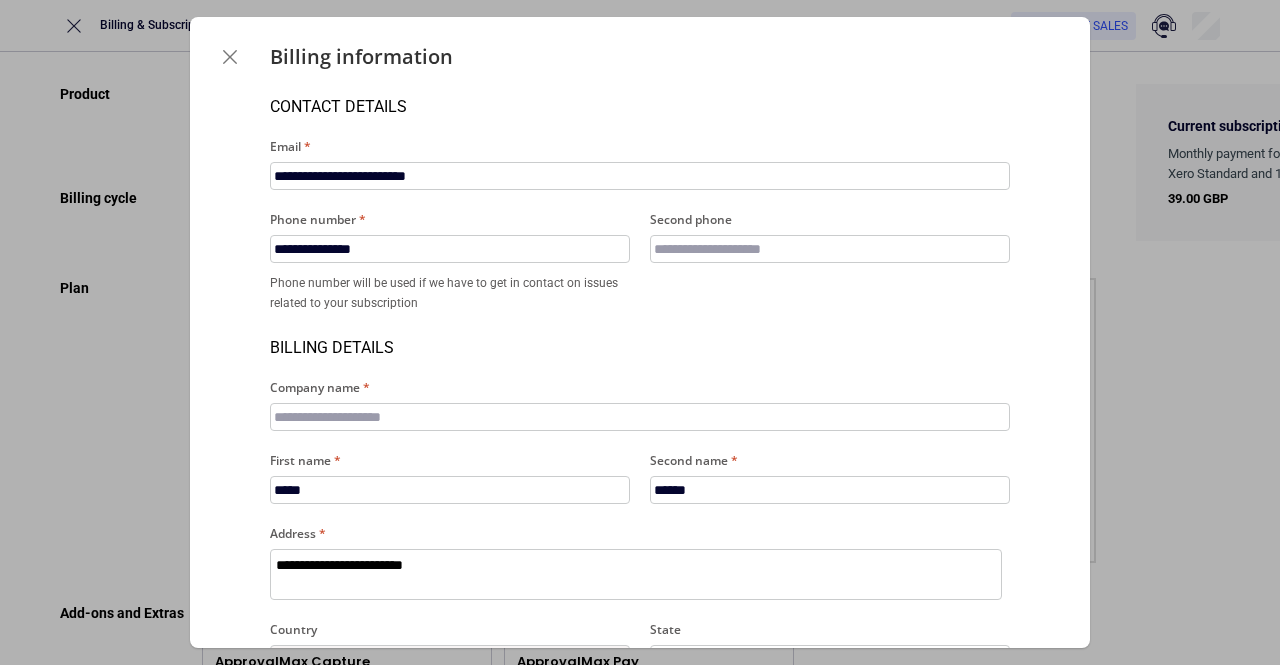 scroll, scrollTop: 307, scrollLeft: 0, axis: vertical 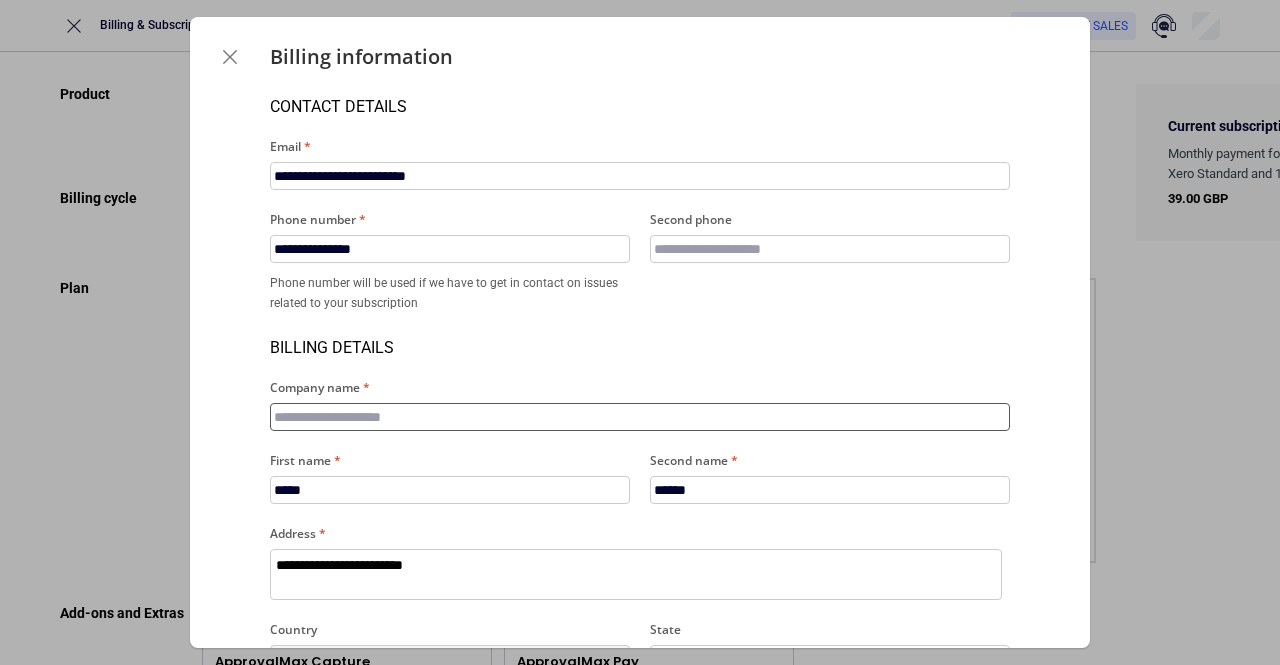 click on "Company name" at bounding box center [640, 417] 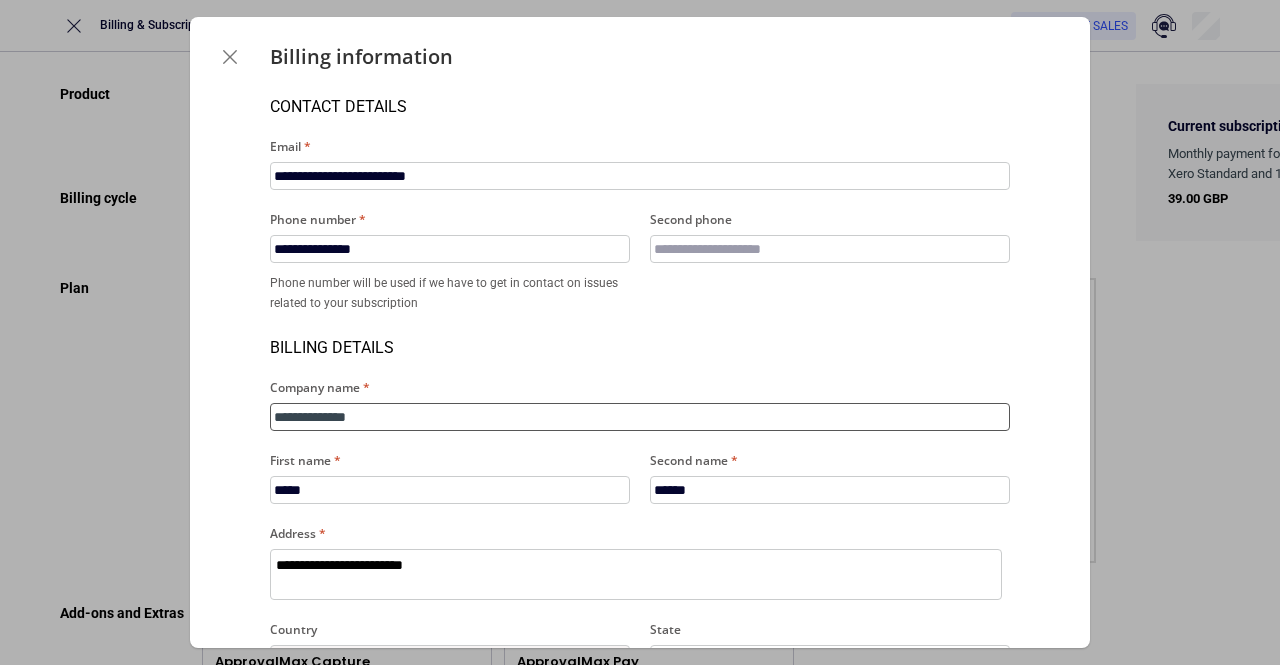 scroll, scrollTop: 307, scrollLeft: 0, axis: vertical 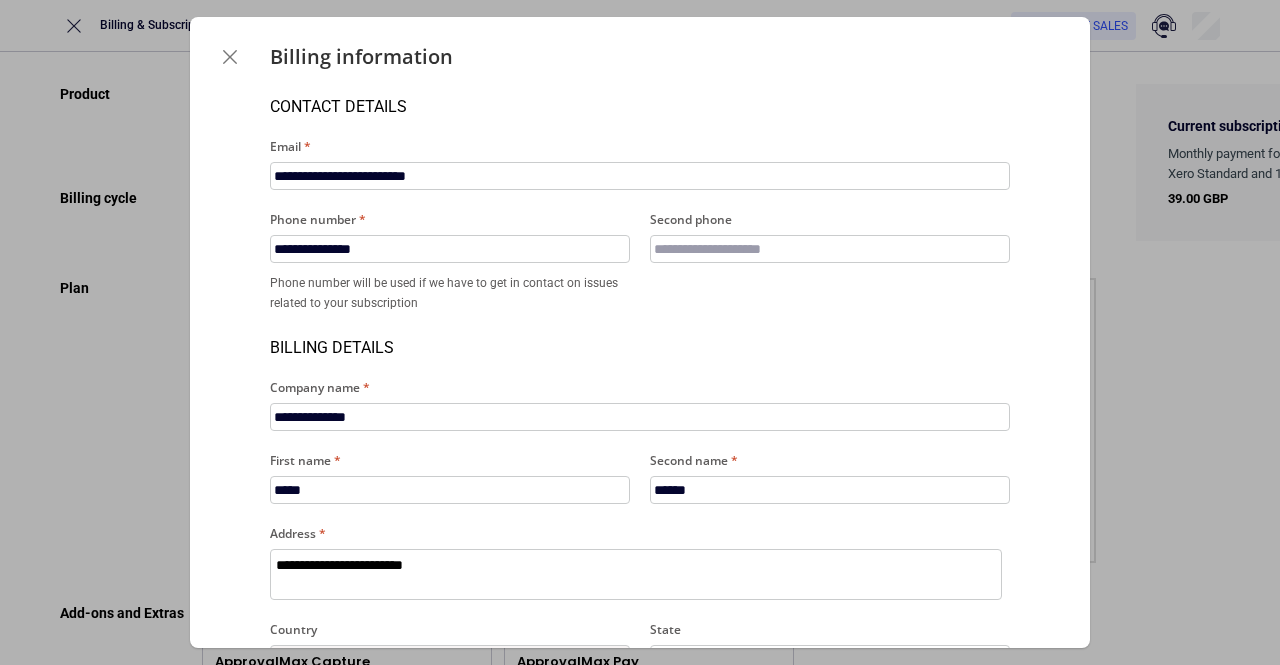 click on "Proceed to checkout" at bounding box center (640, 905) 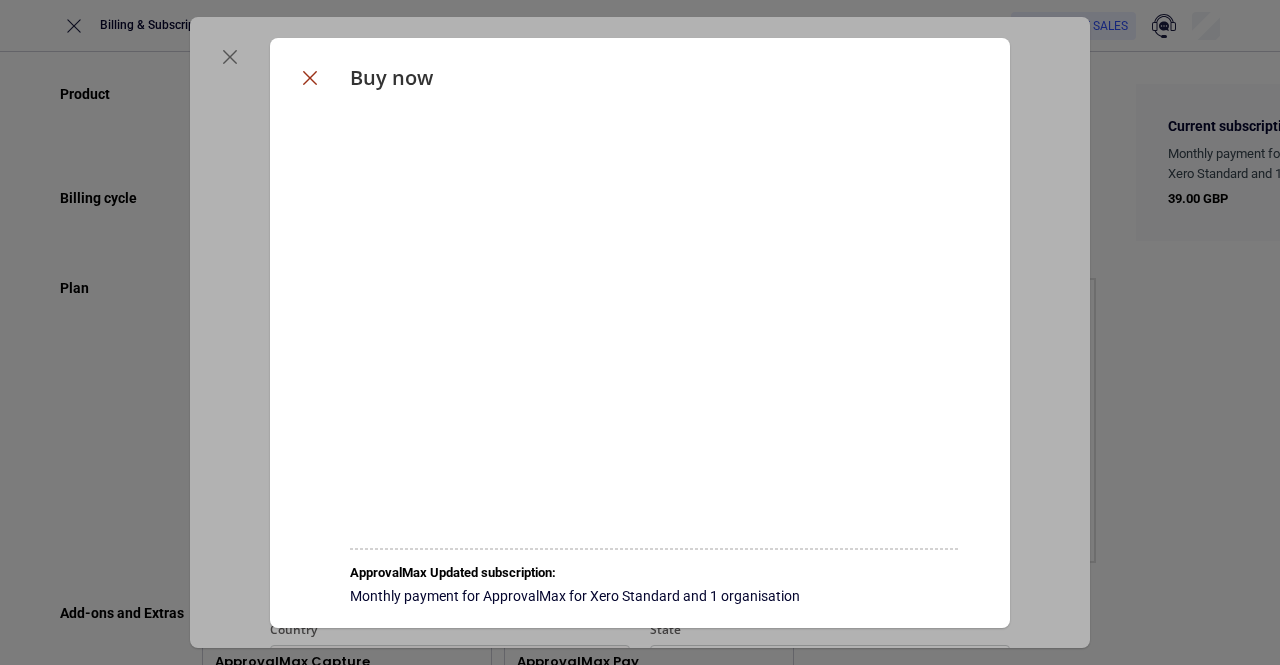 click at bounding box center [310, 78] 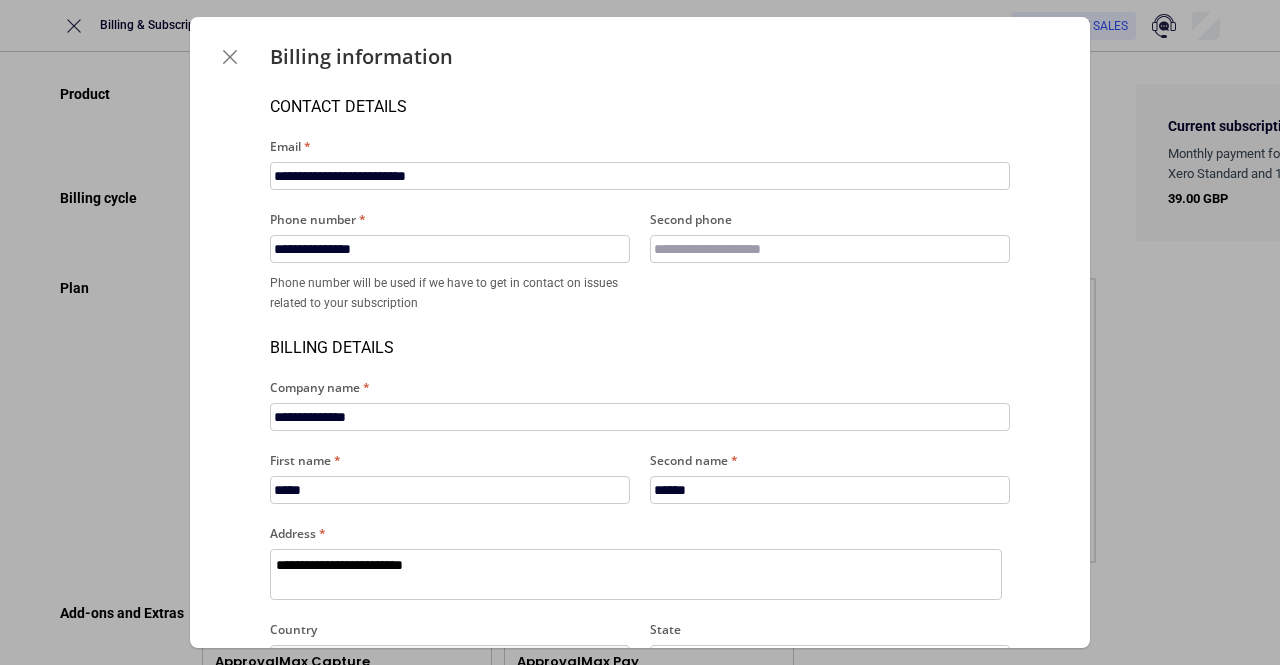 click at bounding box center [641, 829] 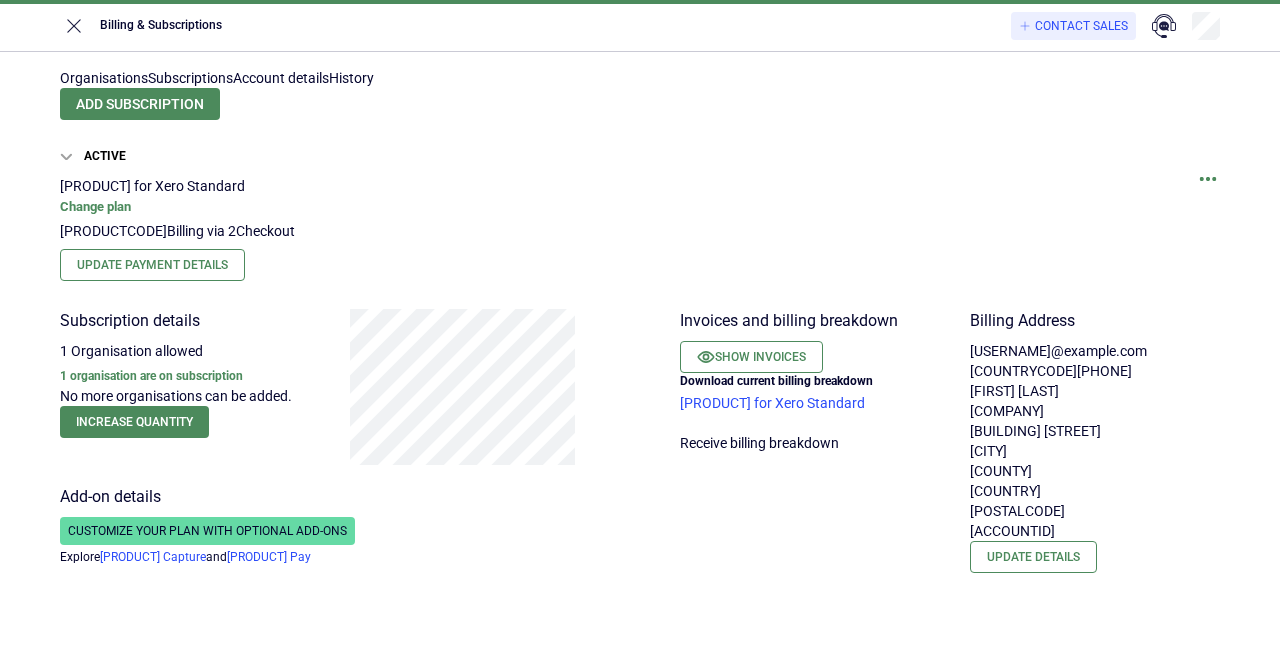 scroll, scrollTop: 0, scrollLeft: 0, axis: both 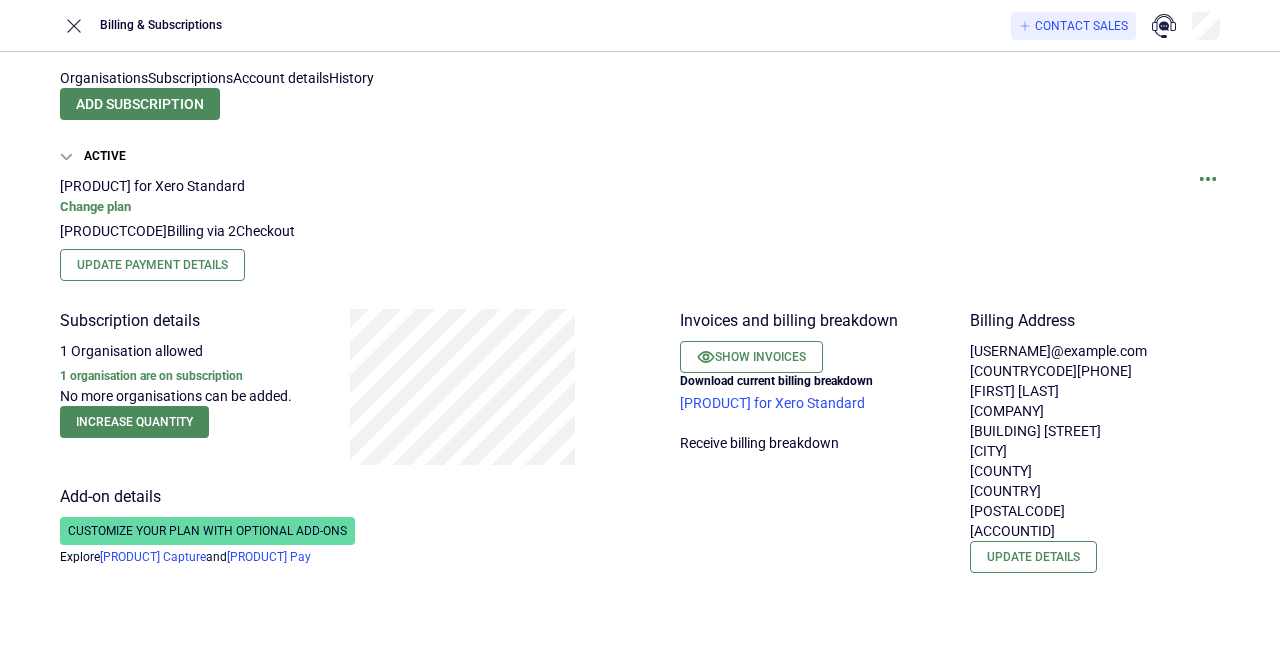 click on "Account details" at bounding box center (281, 78) 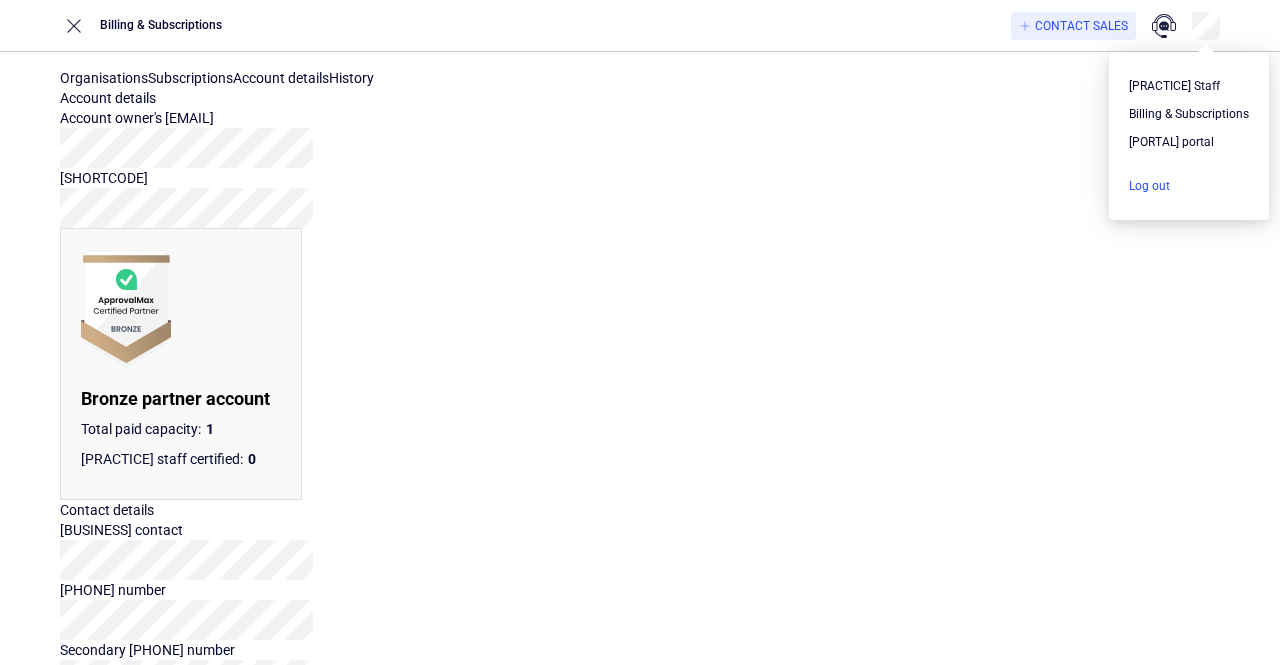 click at bounding box center [1189, 186] 